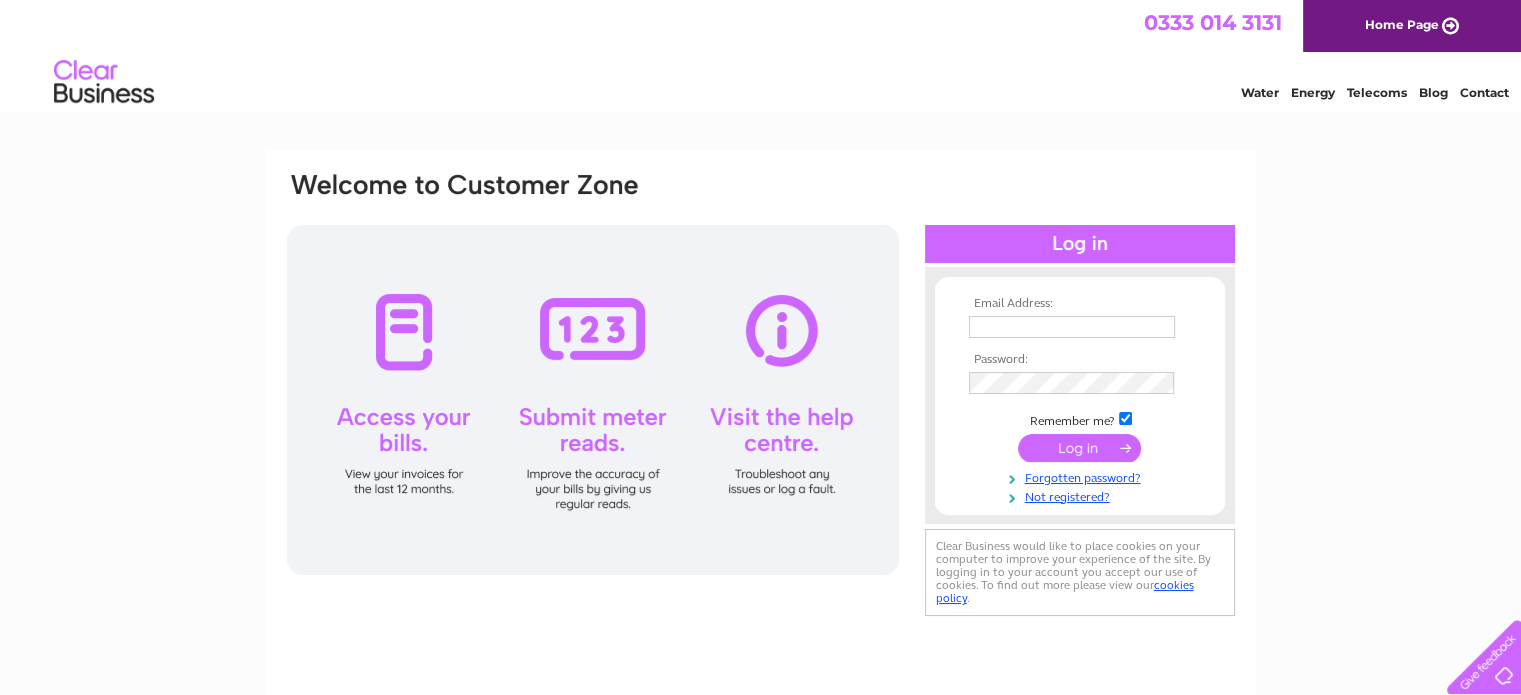 scroll, scrollTop: 0, scrollLeft: 0, axis: both 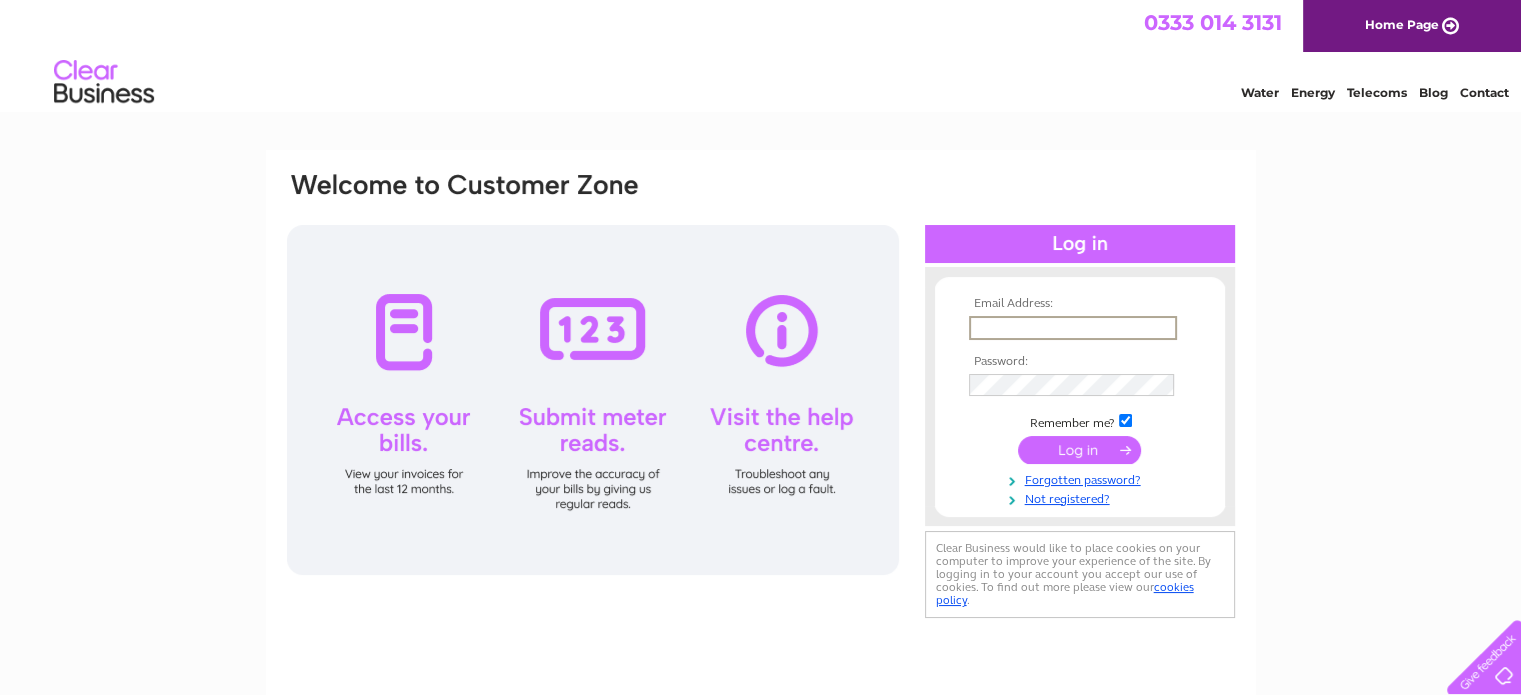 click at bounding box center (1073, 328) 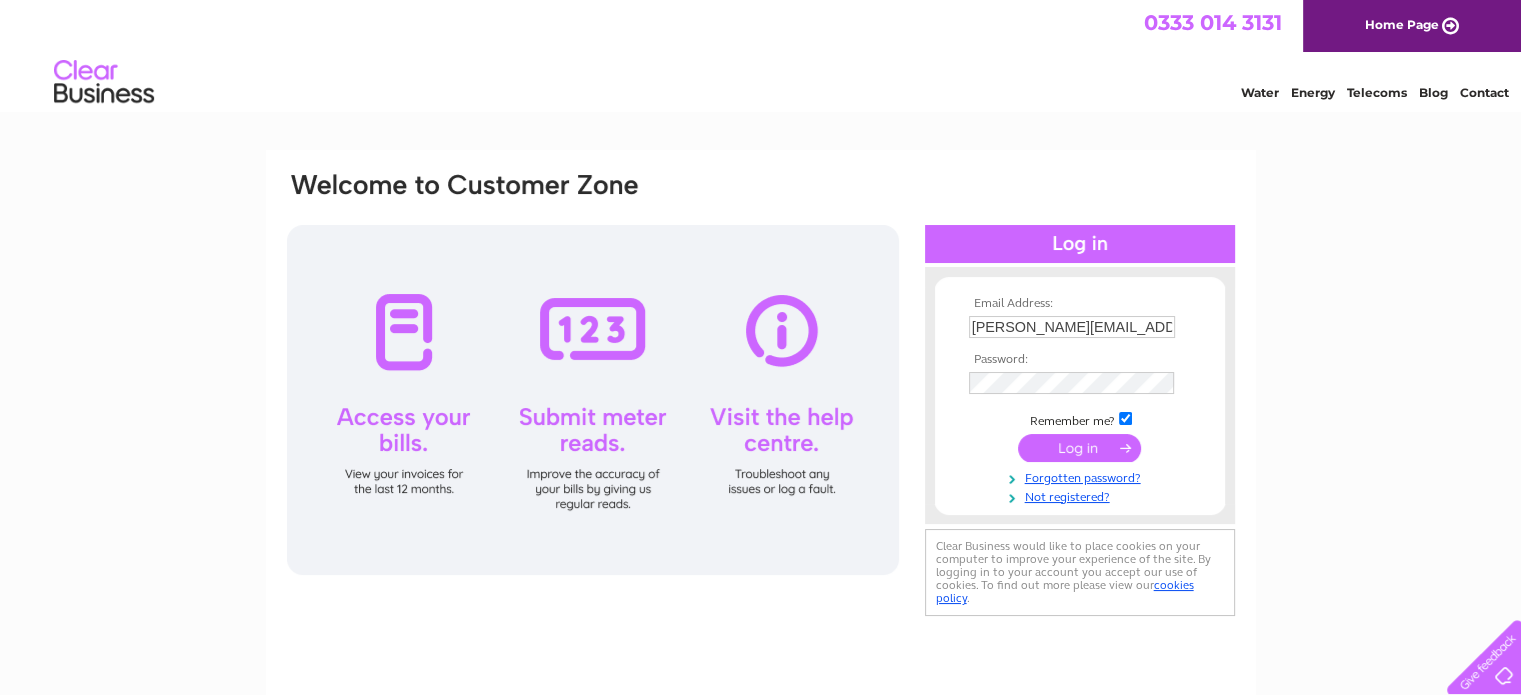 click at bounding box center [1079, 448] 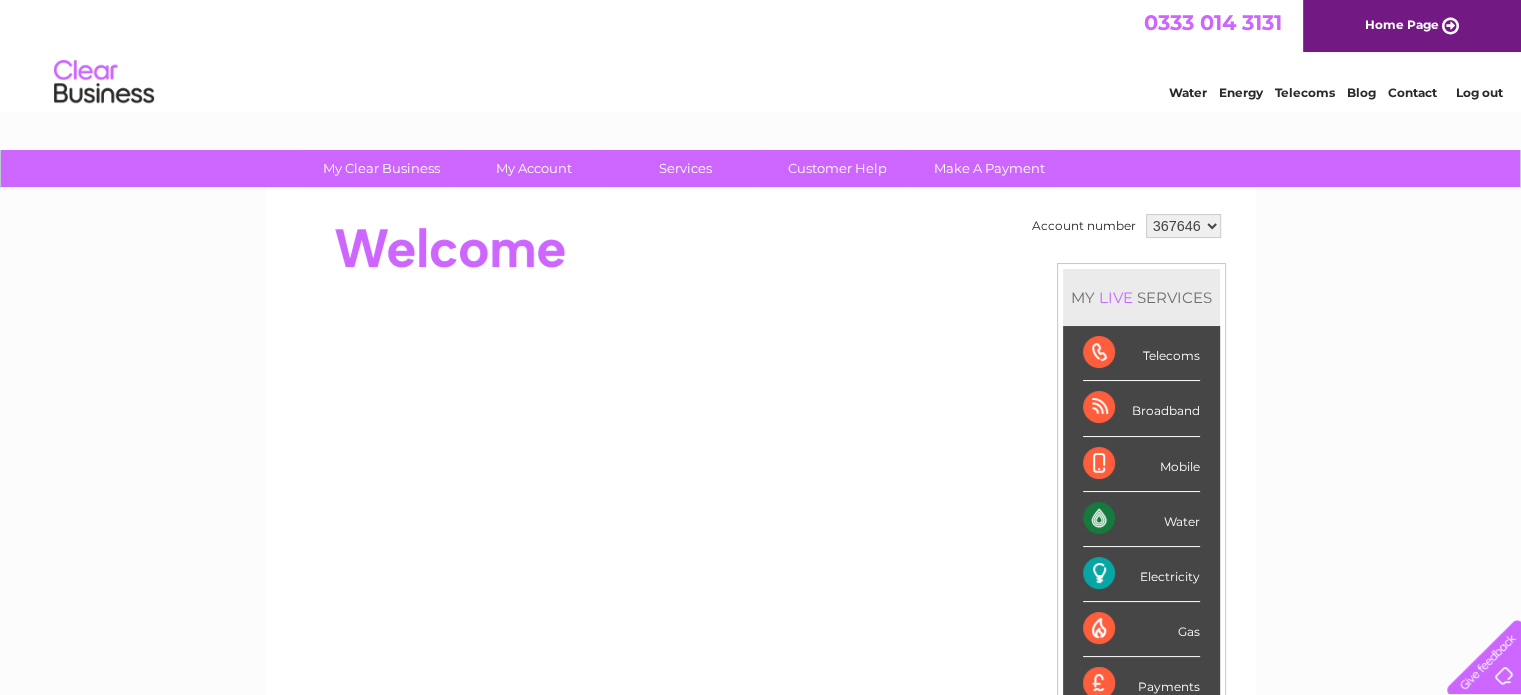 scroll, scrollTop: 0, scrollLeft: 0, axis: both 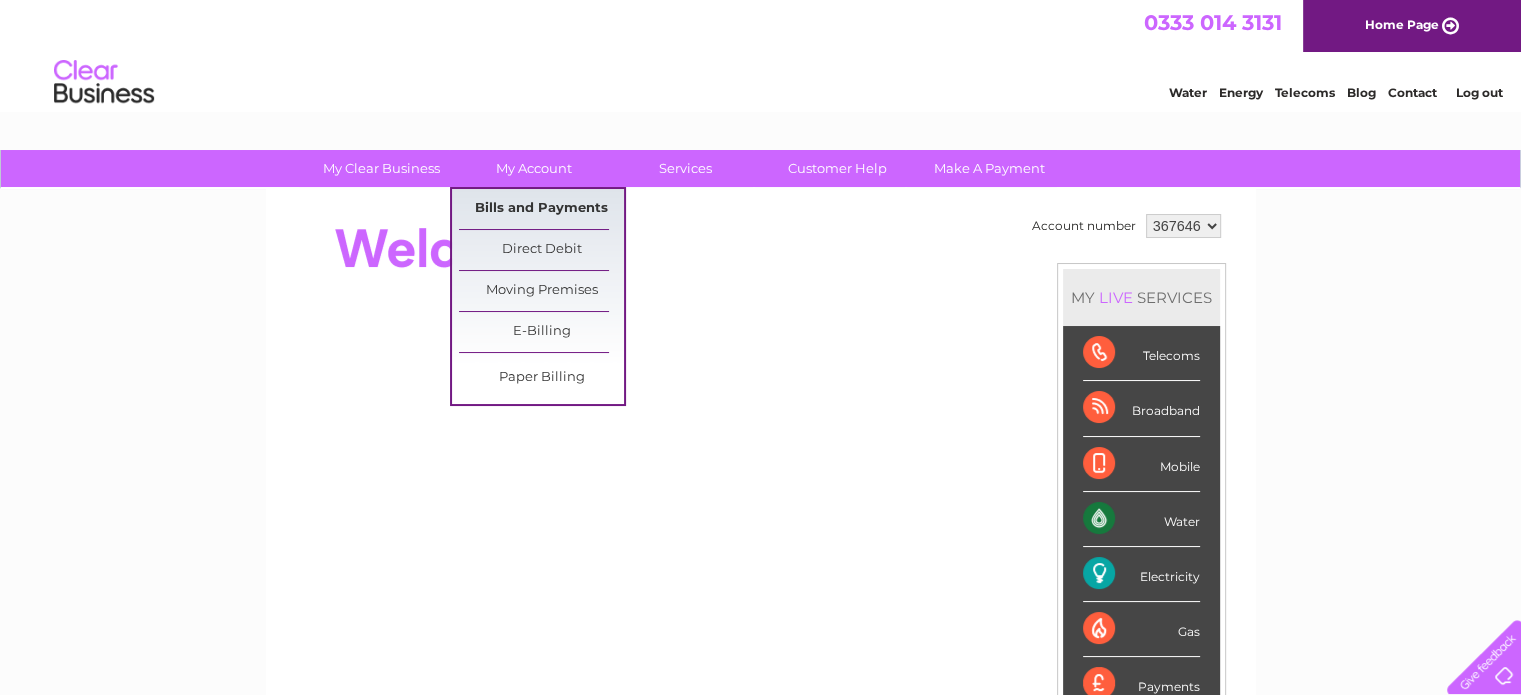click on "Bills and Payments" at bounding box center [541, 209] 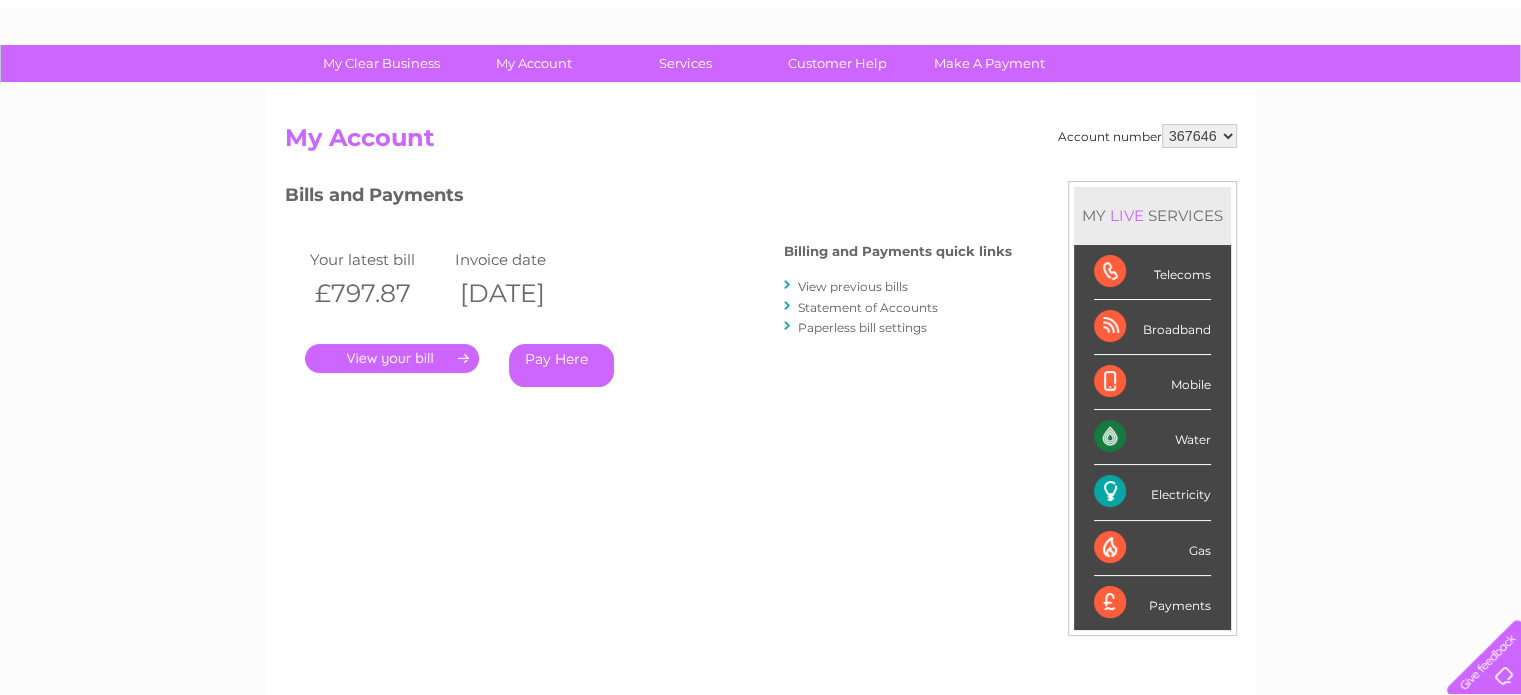 scroll, scrollTop: 200, scrollLeft: 0, axis: vertical 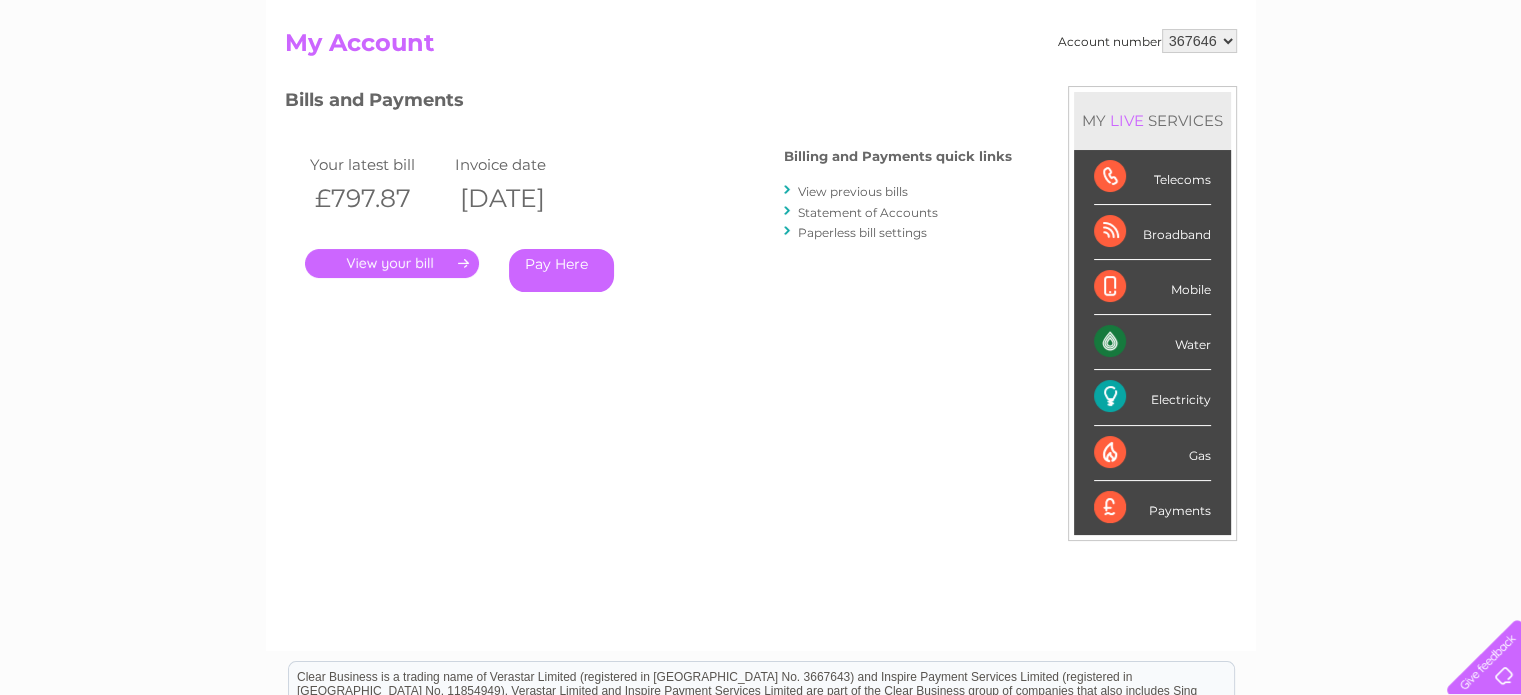 click on "." at bounding box center (392, 263) 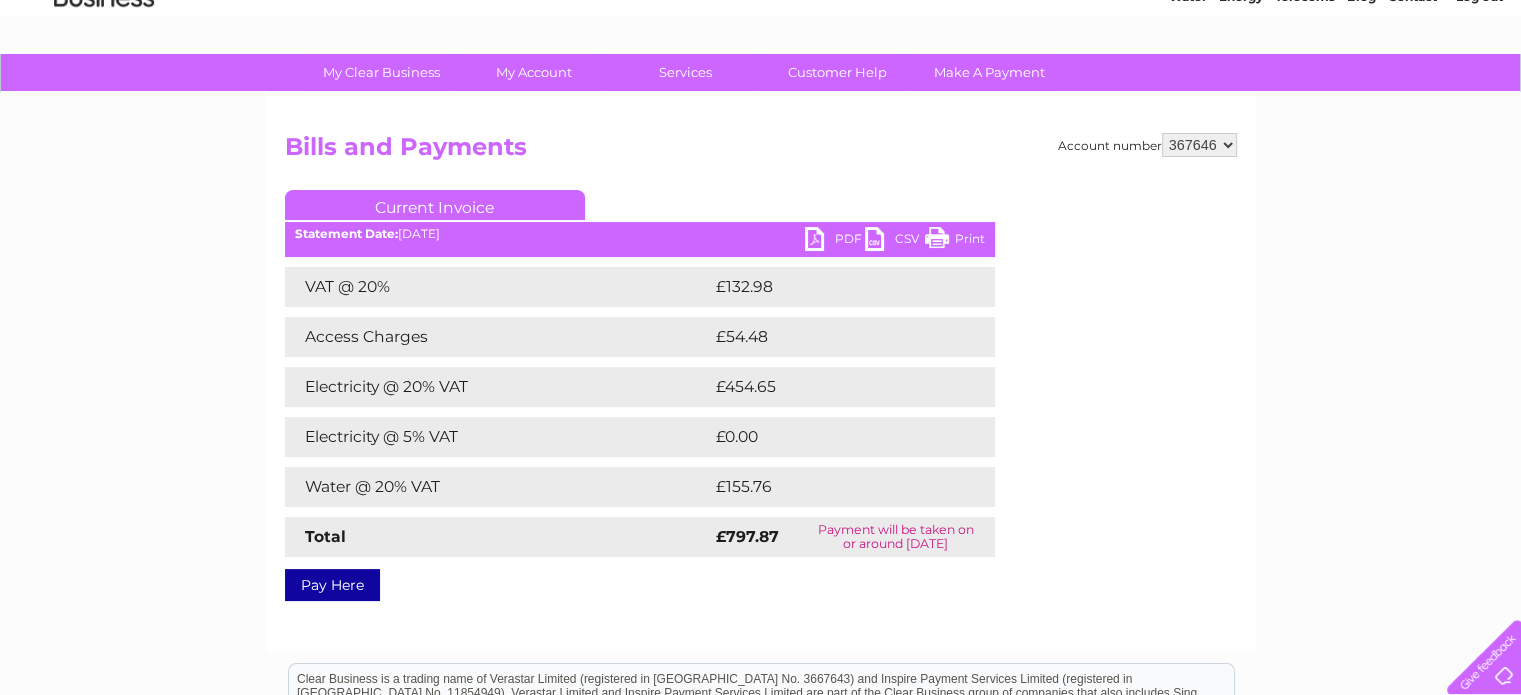 scroll, scrollTop: 200, scrollLeft: 0, axis: vertical 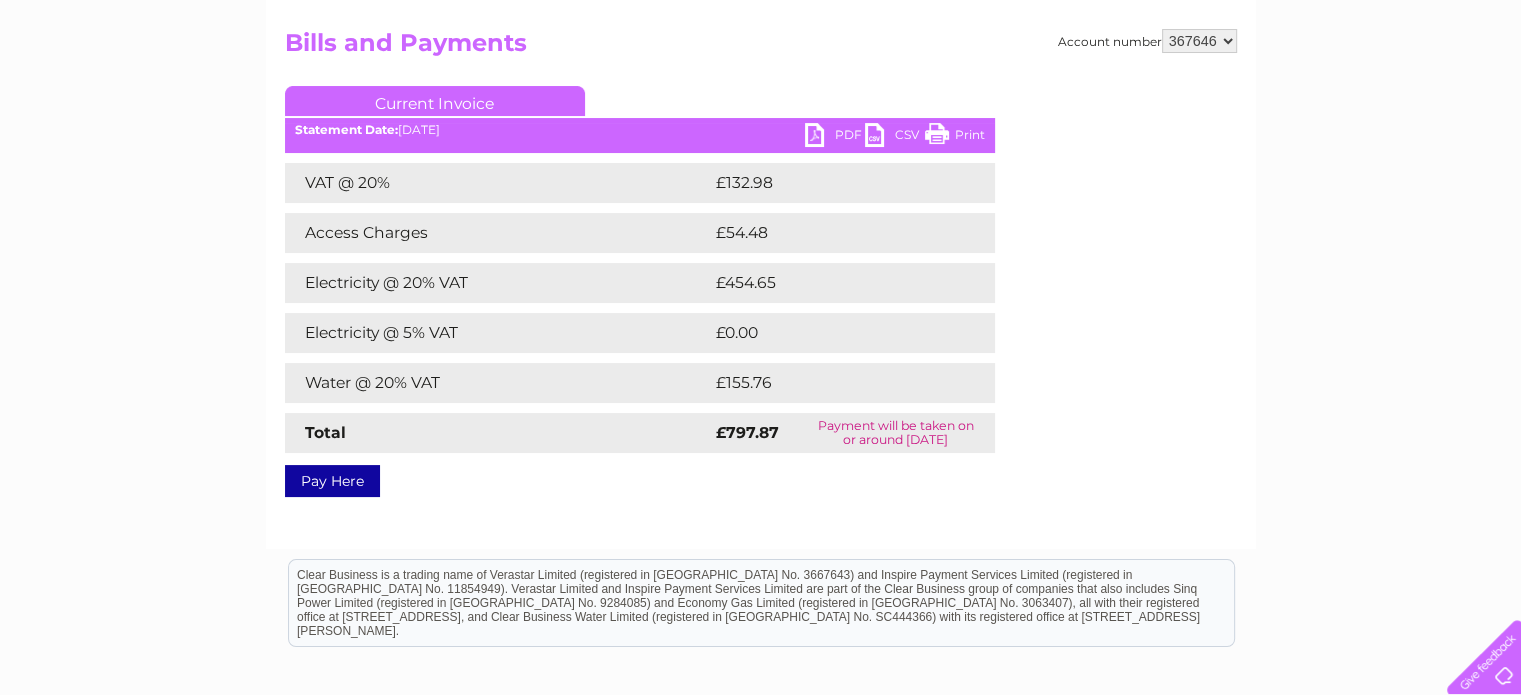 click on "PDF" at bounding box center [835, 137] 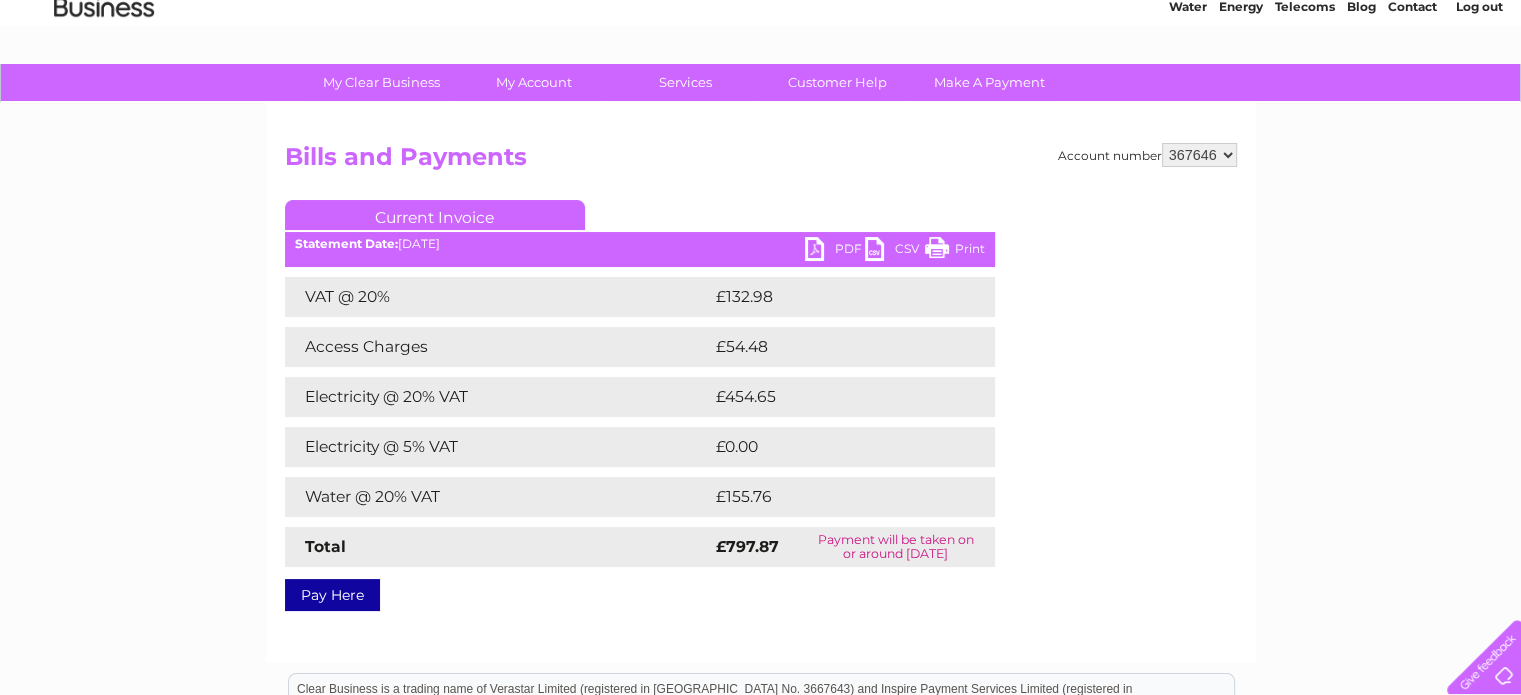 scroll, scrollTop: 0, scrollLeft: 0, axis: both 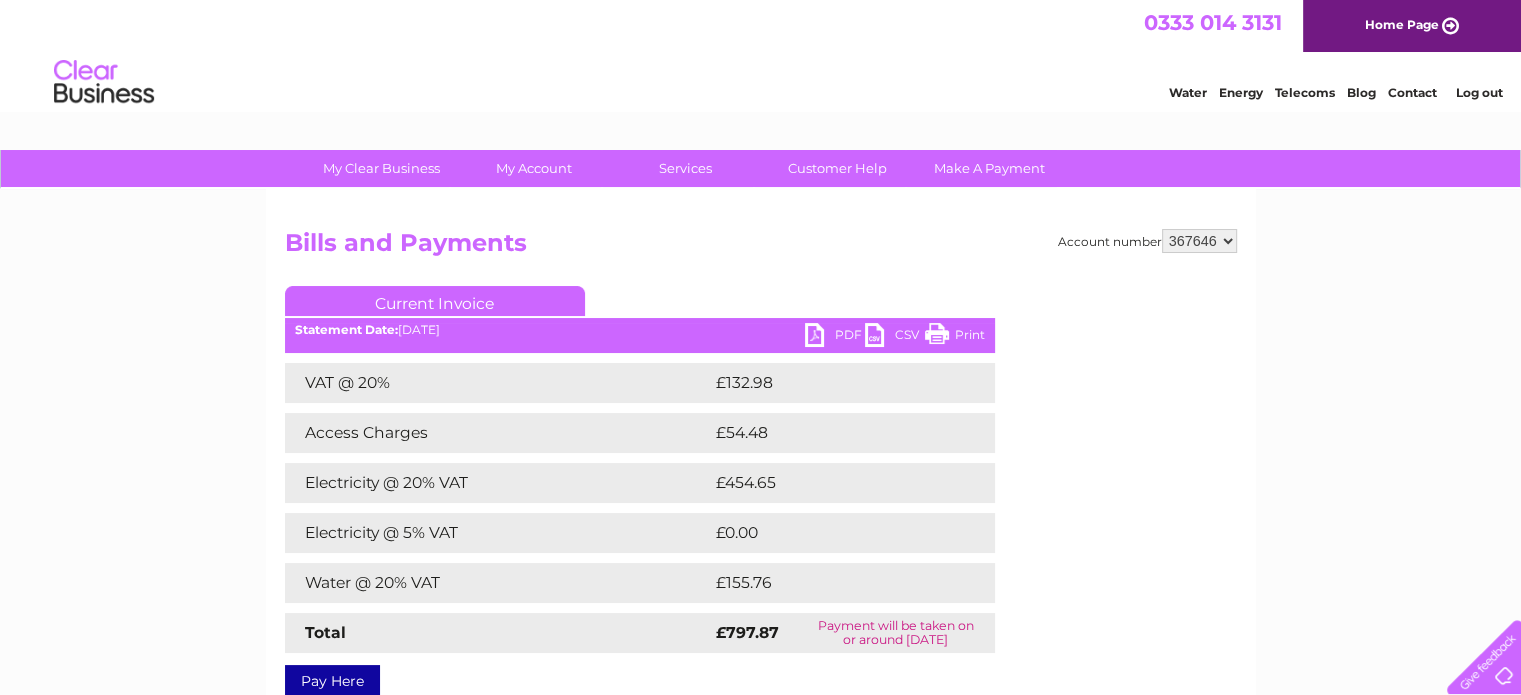 click on "Log out" at bounding box center [1478, 92] 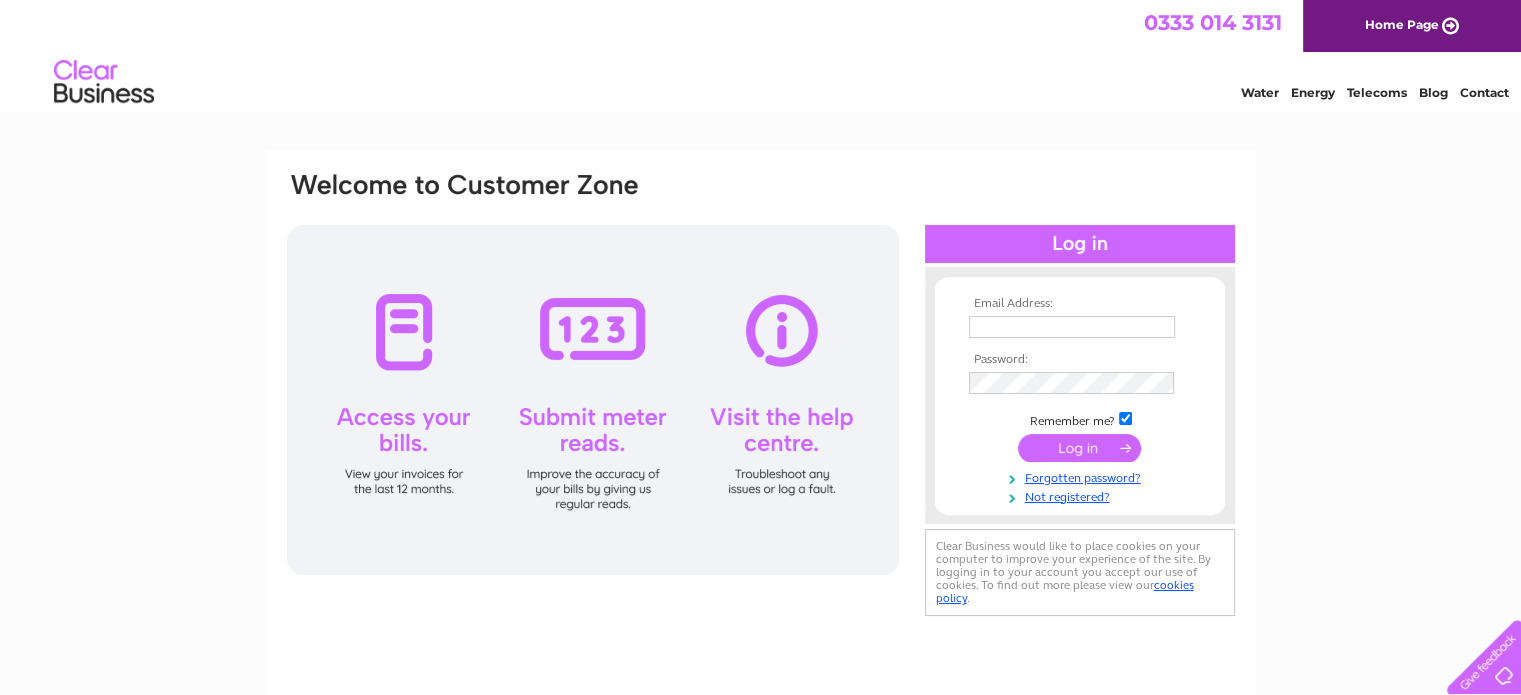 scroll, scrollTop: 0, scrollLeft: 0, axis: both 